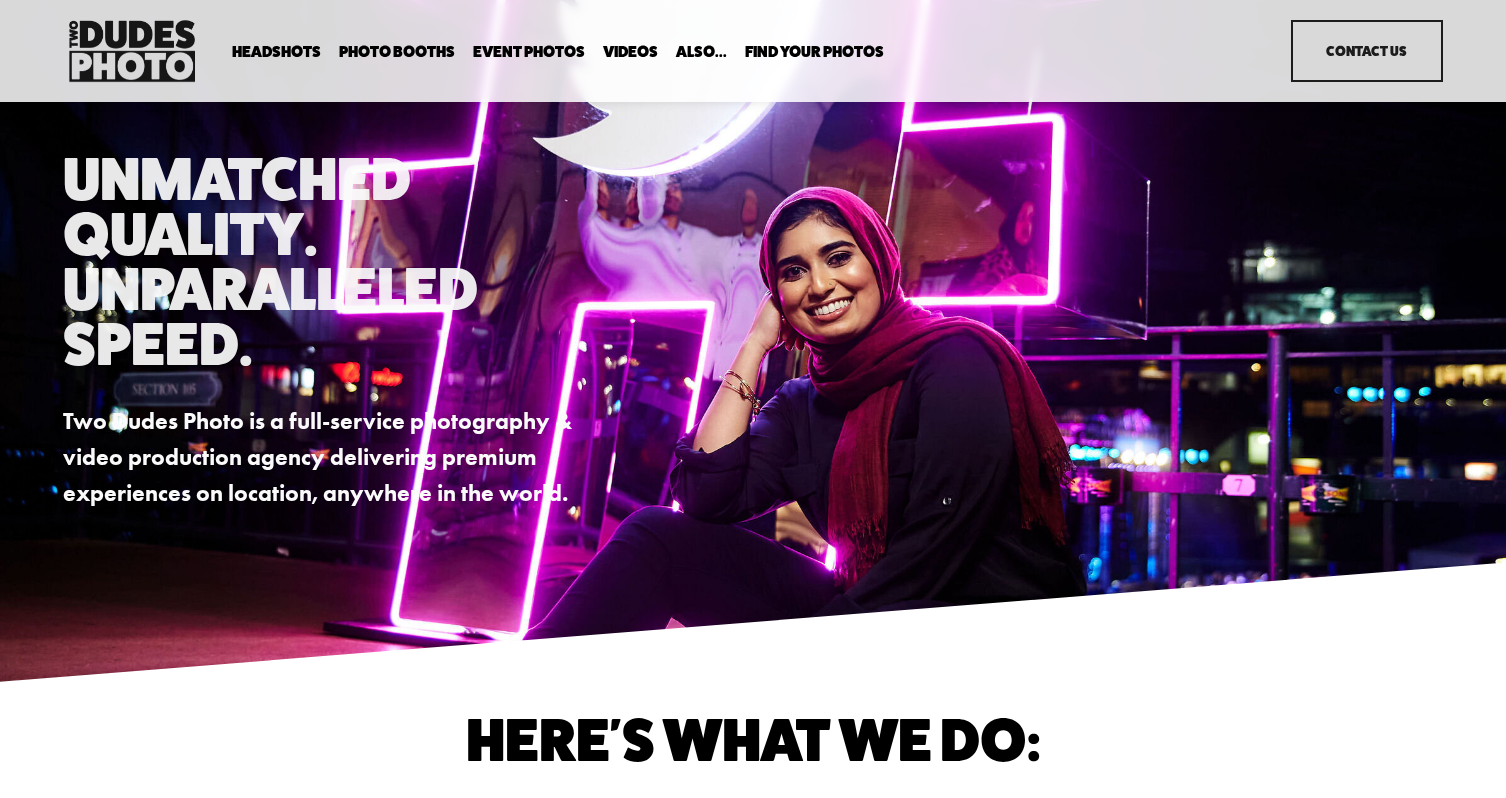 scroll, scrollTop: 0, scrollLeft: 0, axis: both 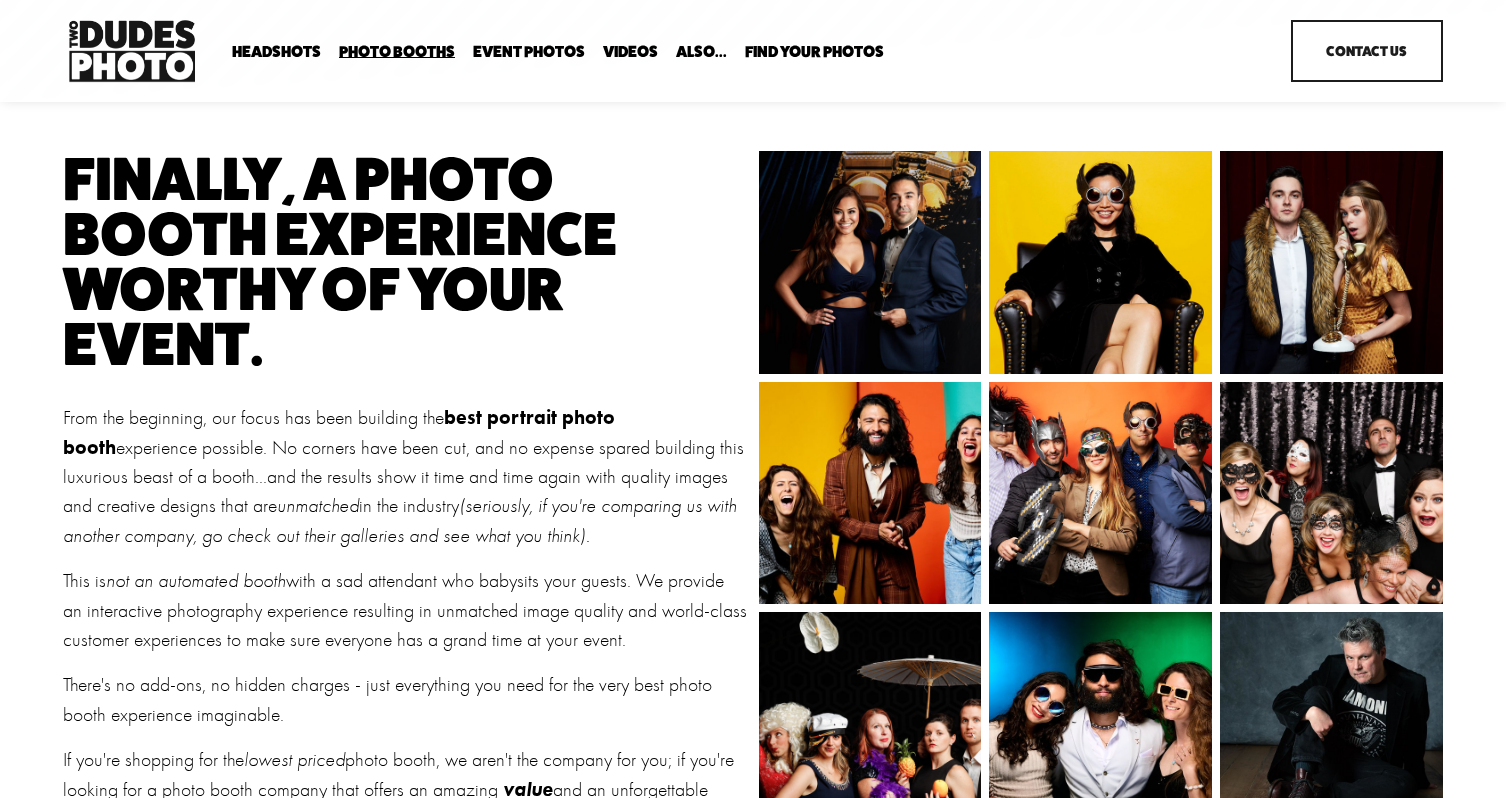 click on "Event Photos" at bounding box center (529, 51) 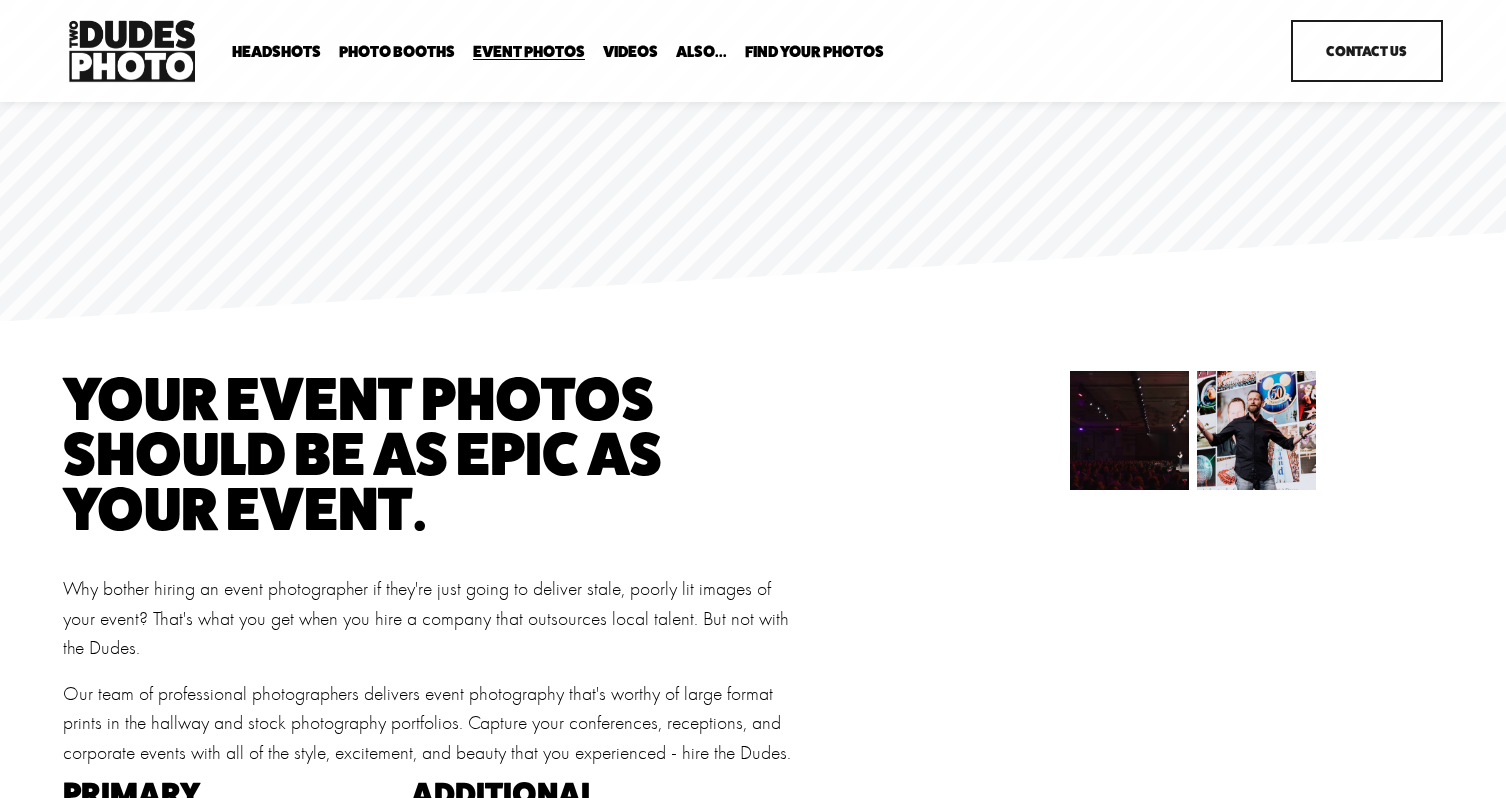 scroll, scrollTop: 0, scrollLeft: 0, axis: both 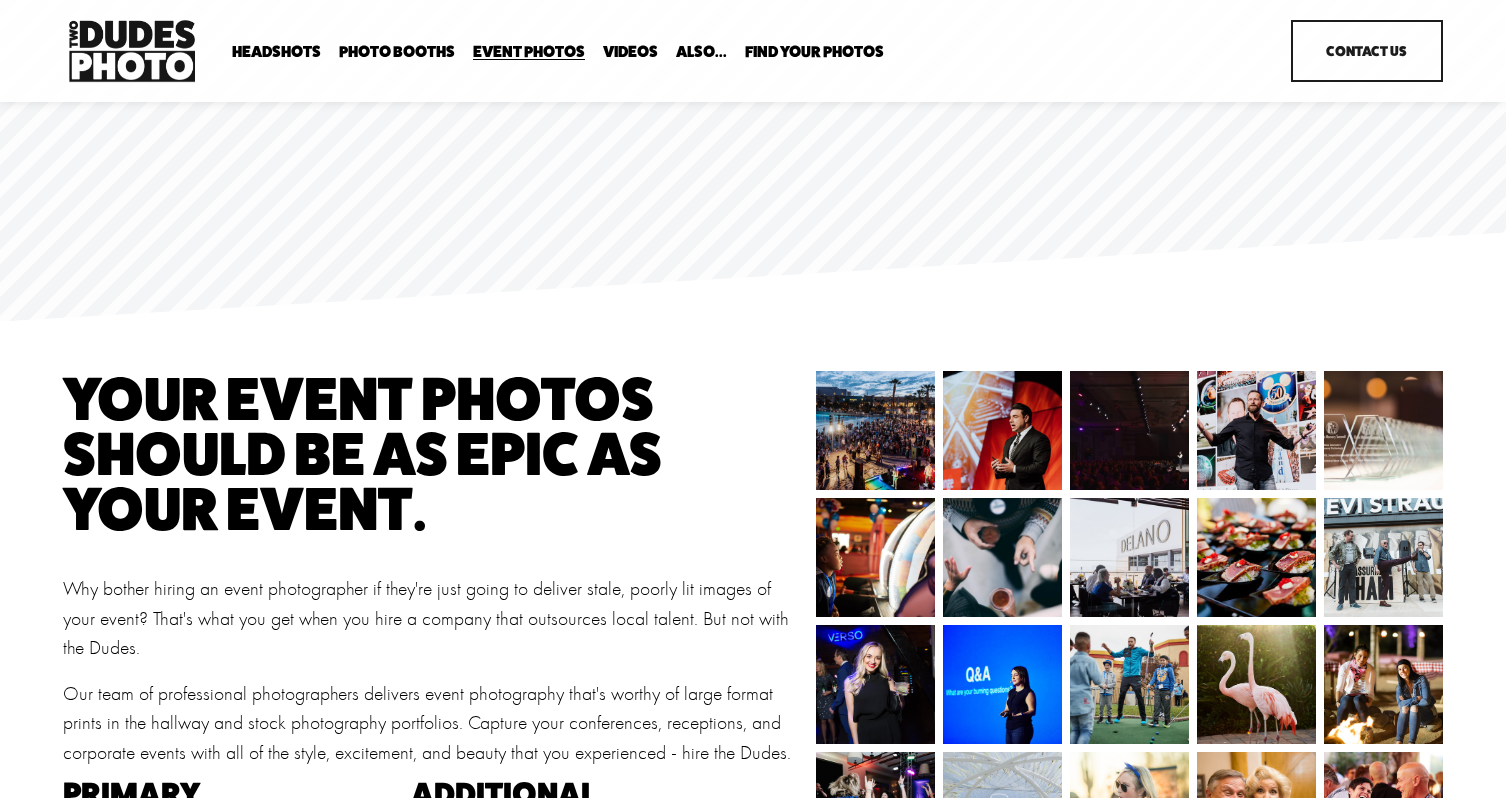 click on "Expo Headshots" at bounding box center (0, 0) 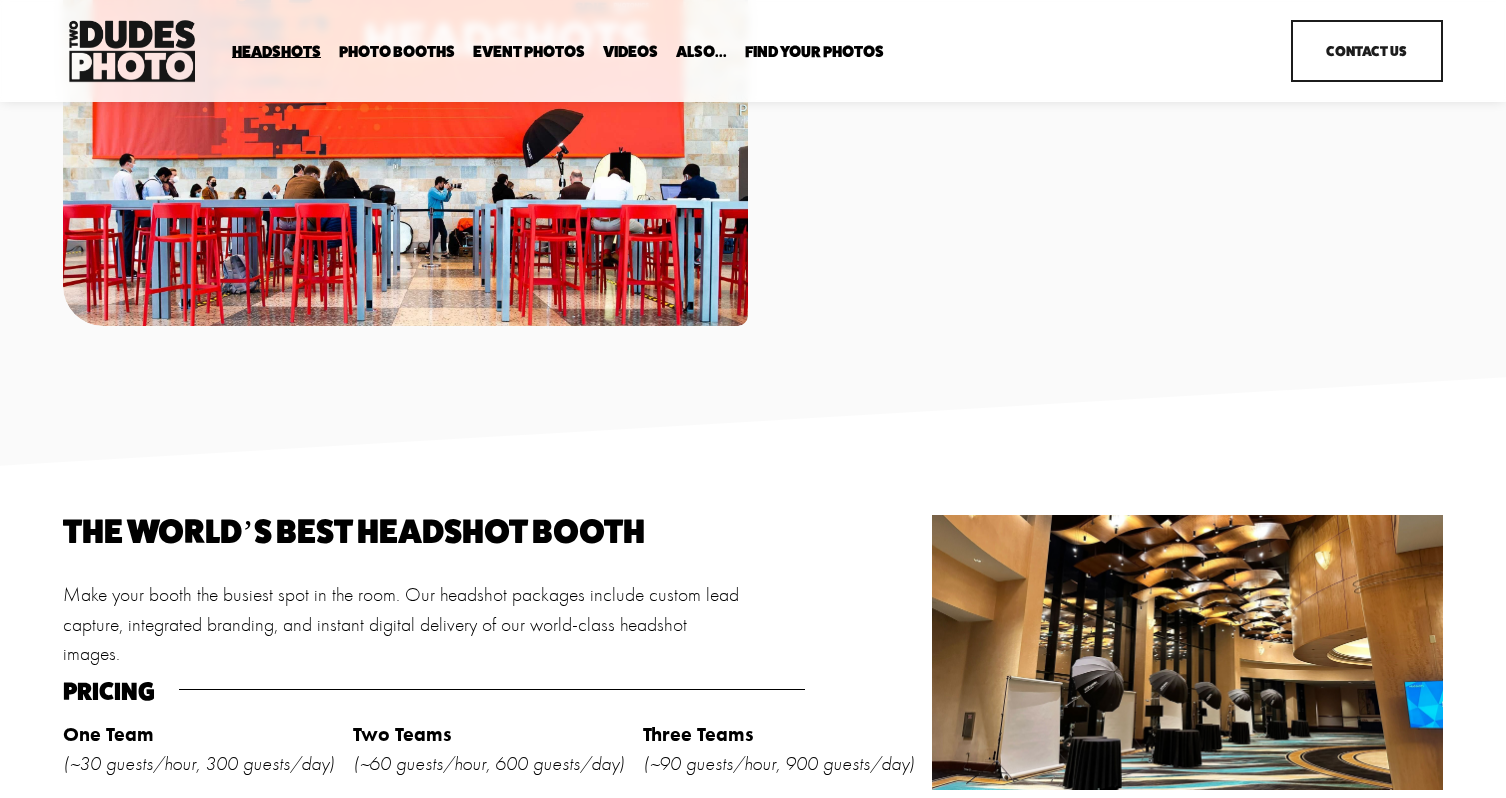 scroll, scrollTop: 1421, scrollLeft: 0, axis: vertical 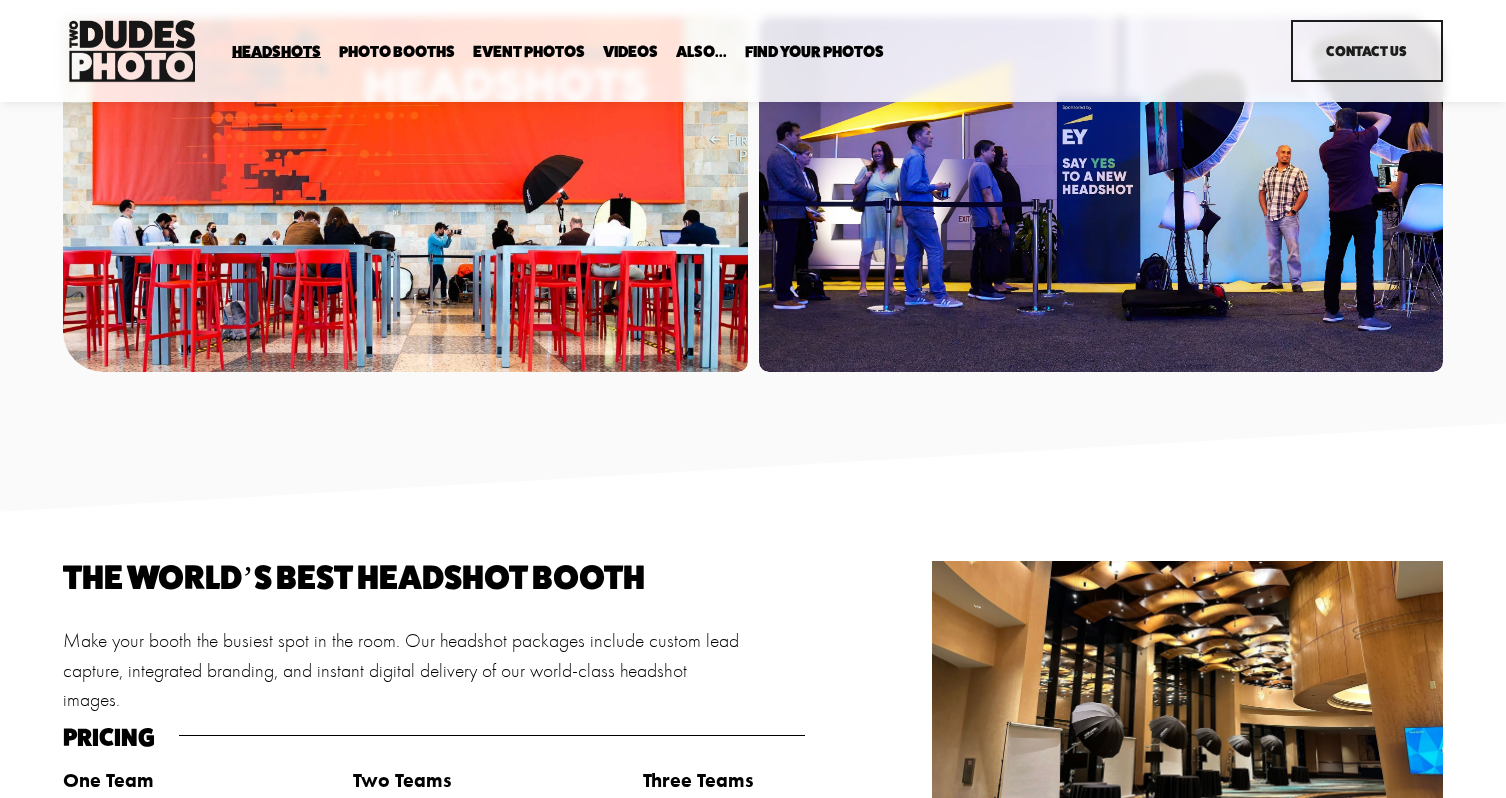 click on "In Your Office" at bounding box center (0, 0) 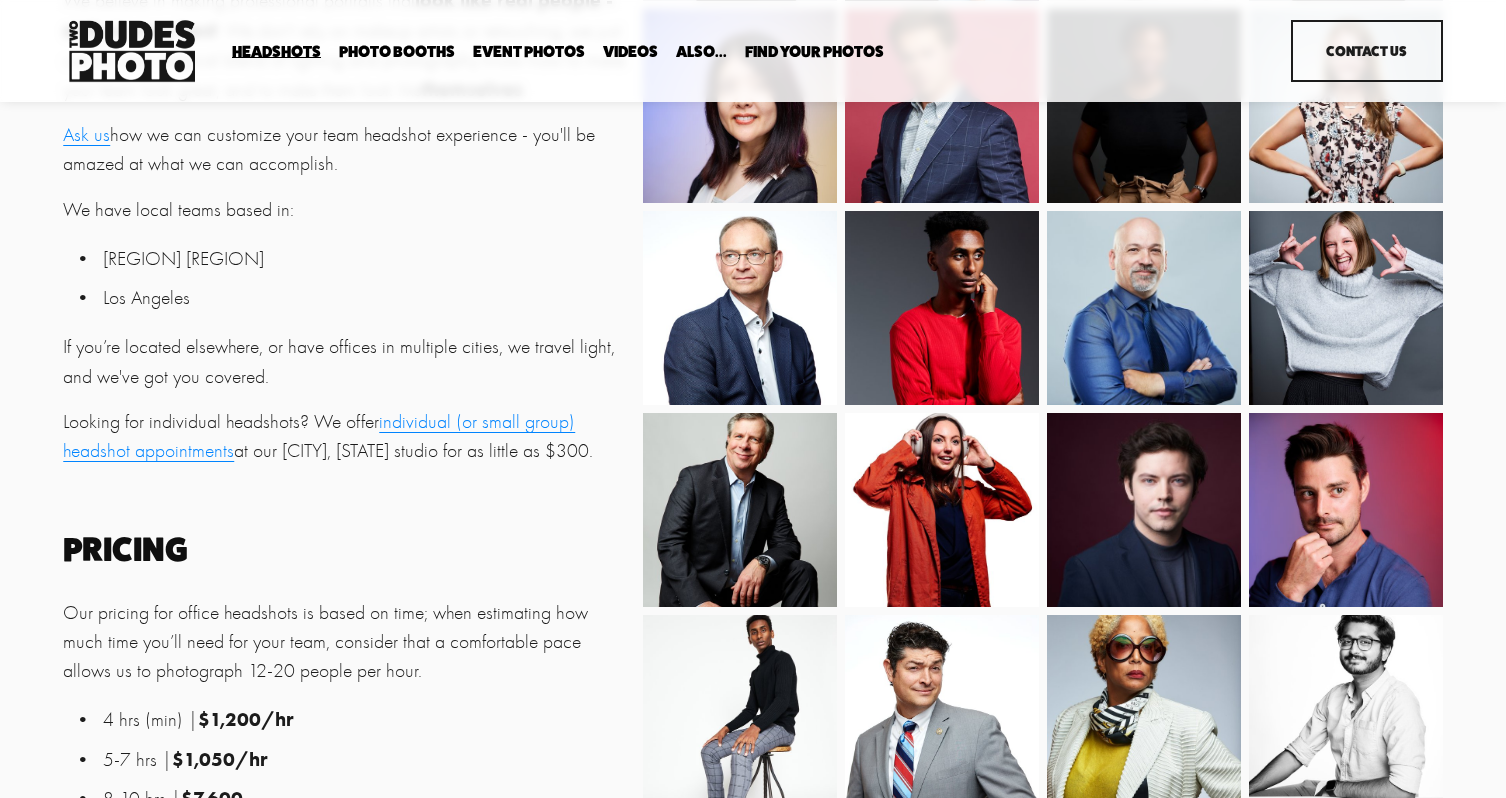 scroll, scrollTop: 0, scrollLeft: 0, axis: both 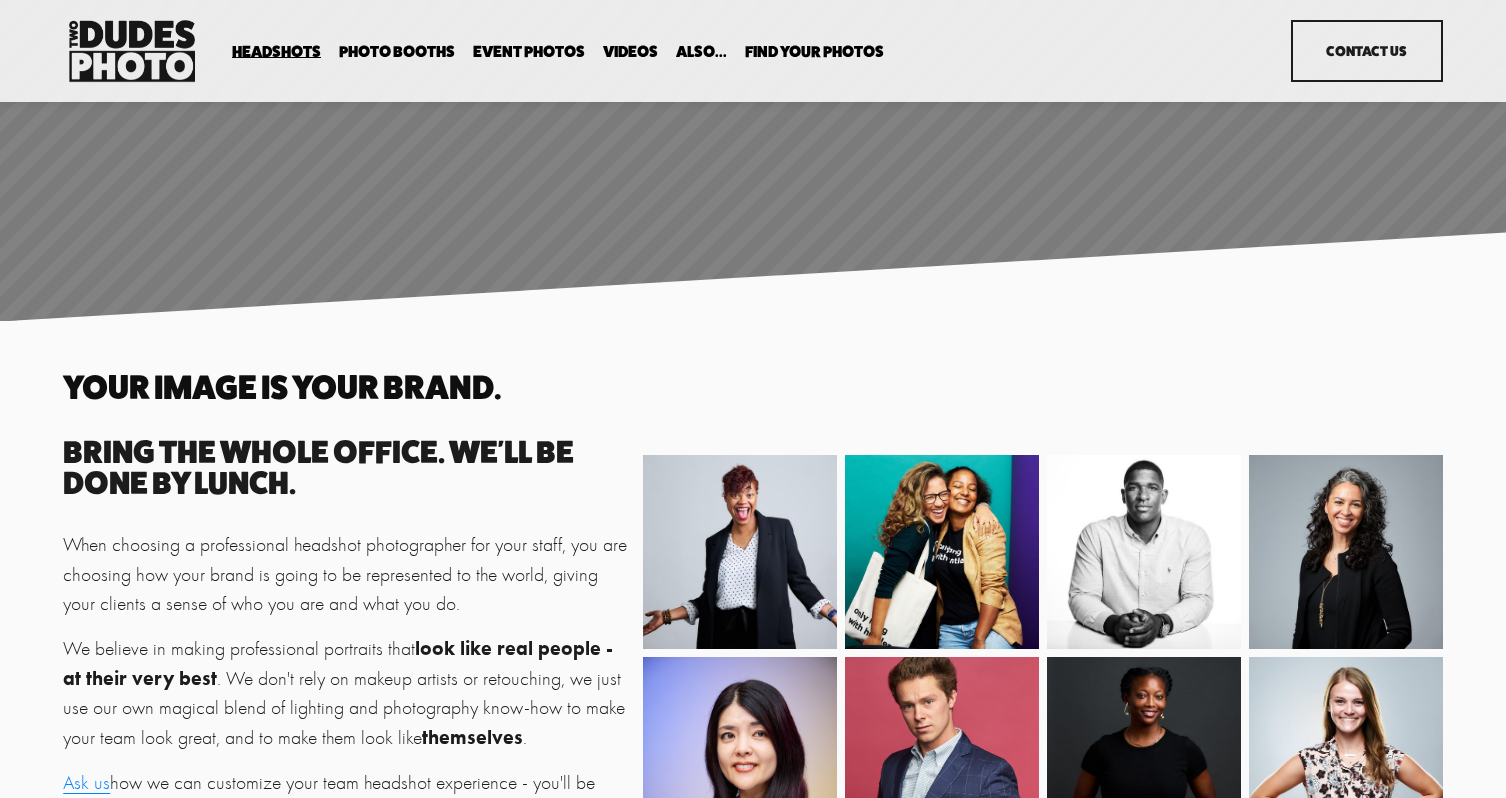 click on "Drop-In Headshot Sessions" at bounding box center (0, 0) 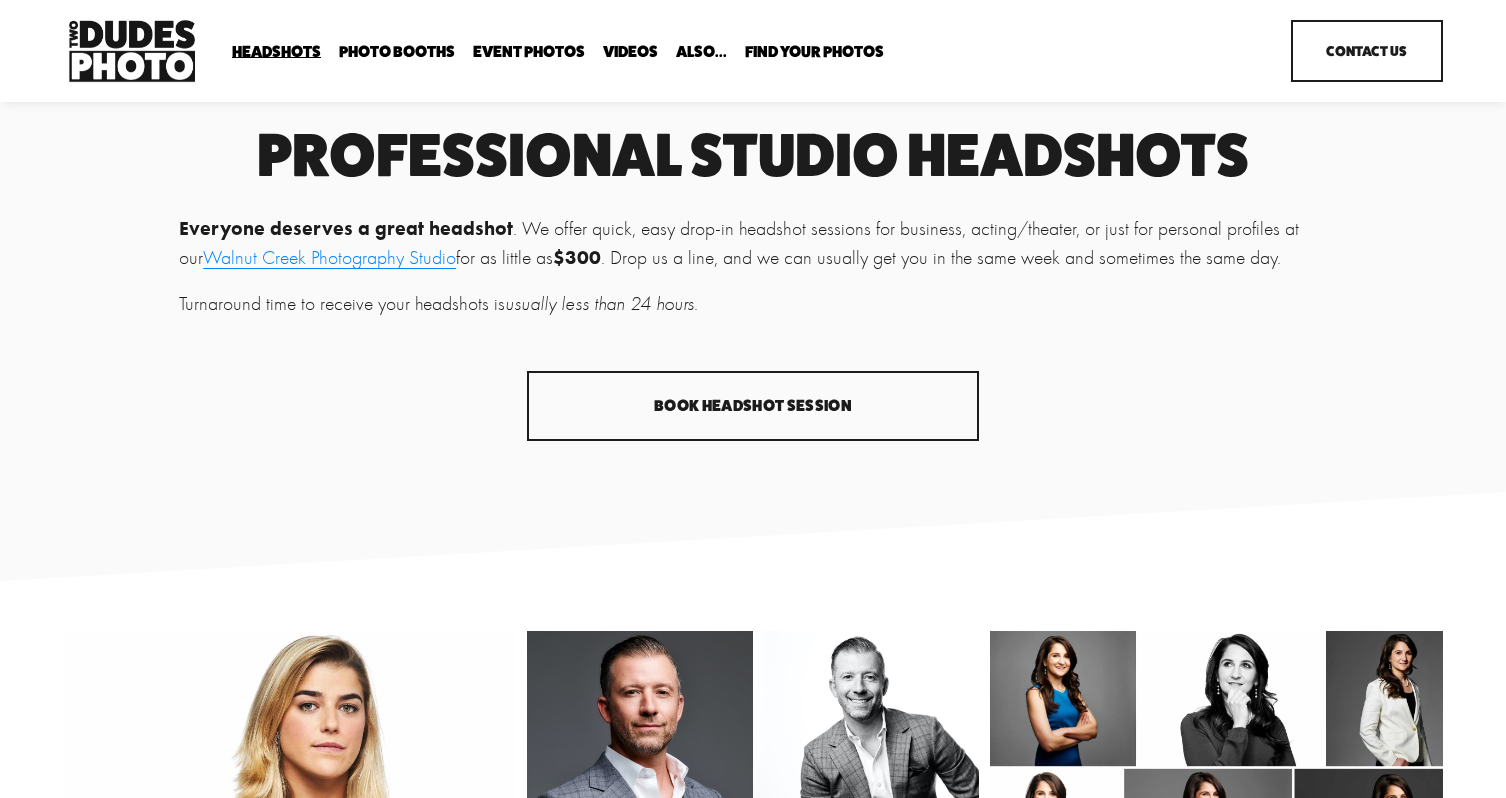 scroll, scrollTop: 0, scrollLeft: 0, axis: both 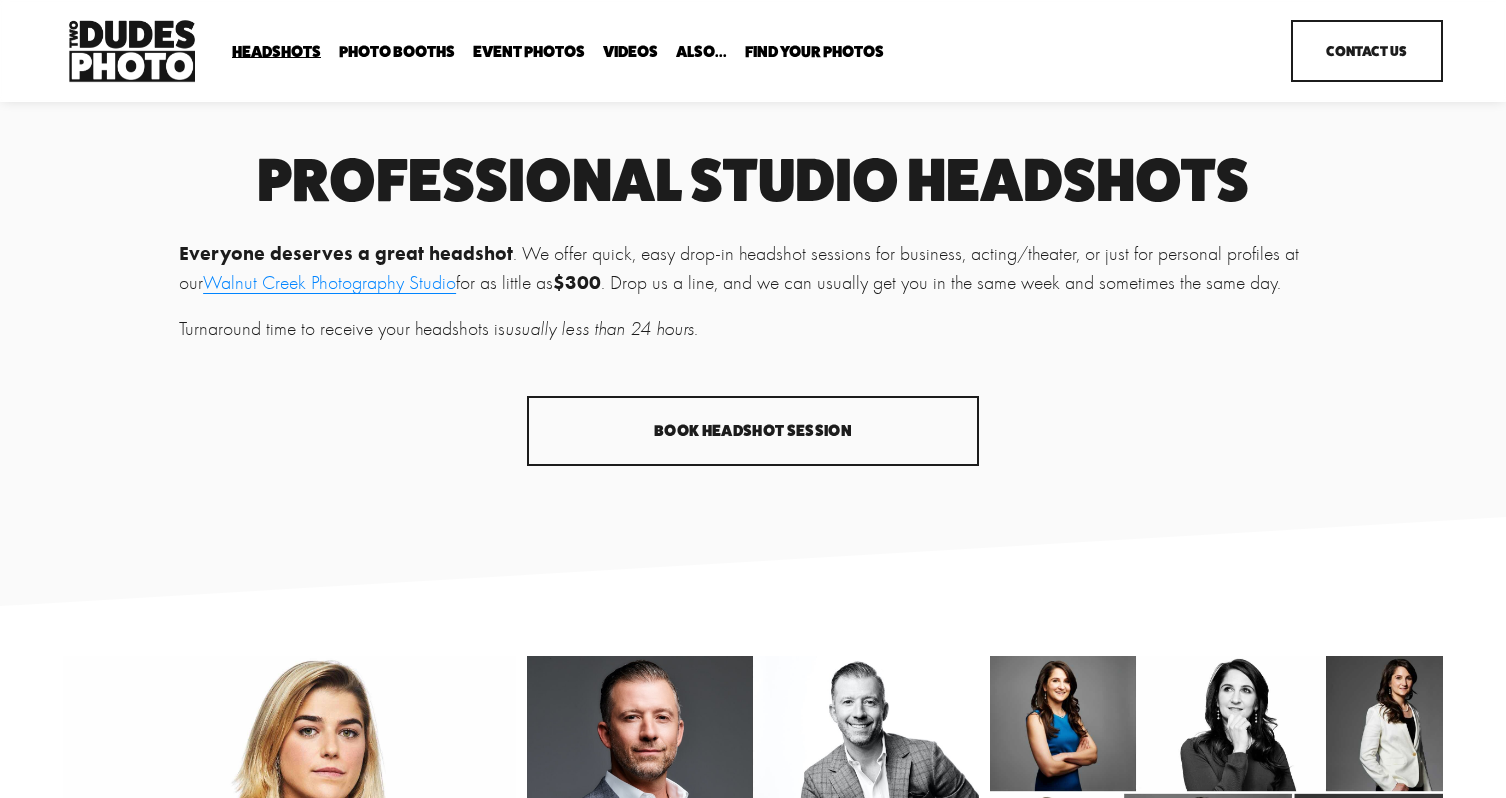 click on "Contact Us" at bounding box center [1367, 51] 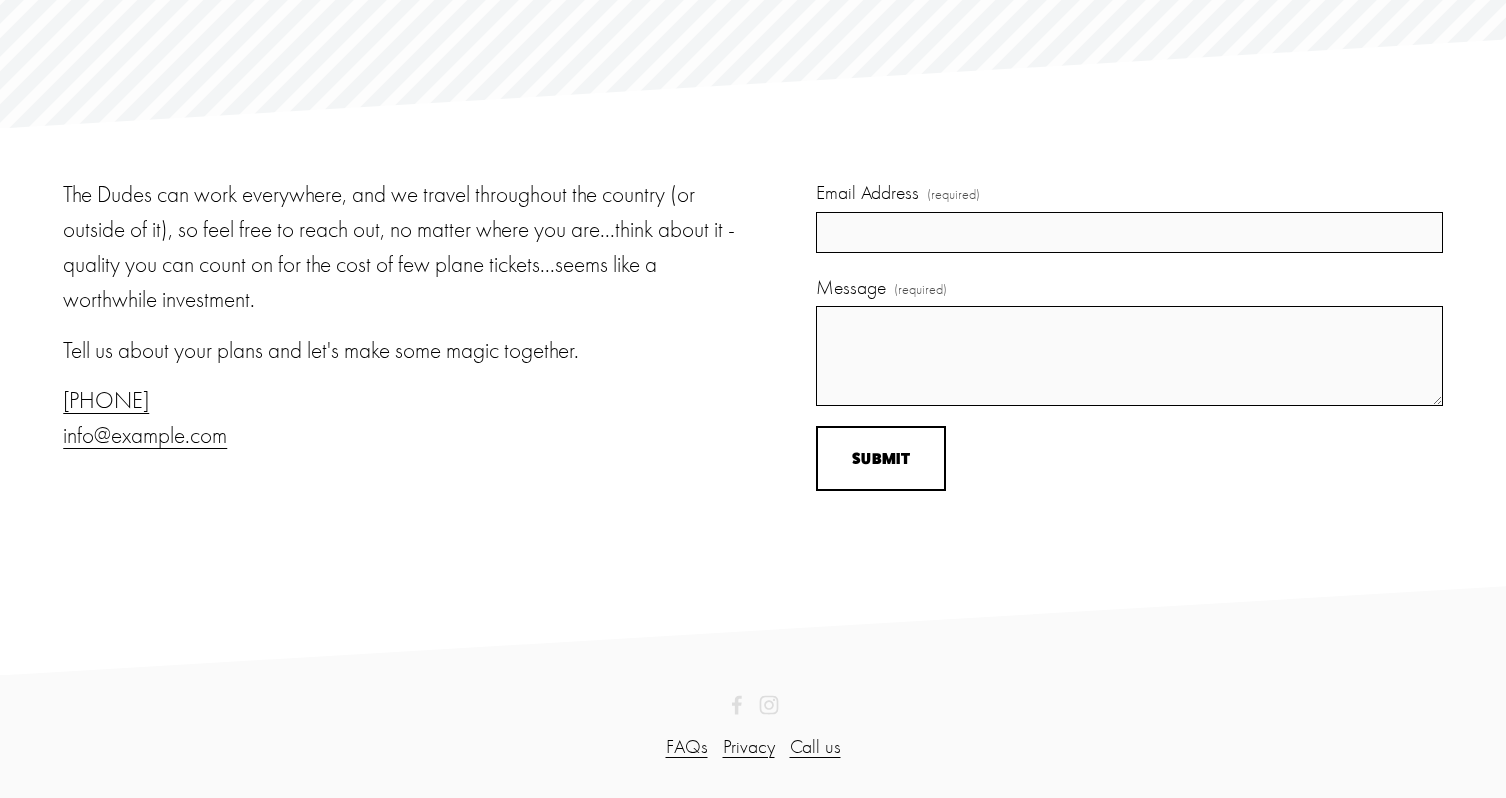 scroll, scrollTop: 0, scrollLeft: 0, axis: both 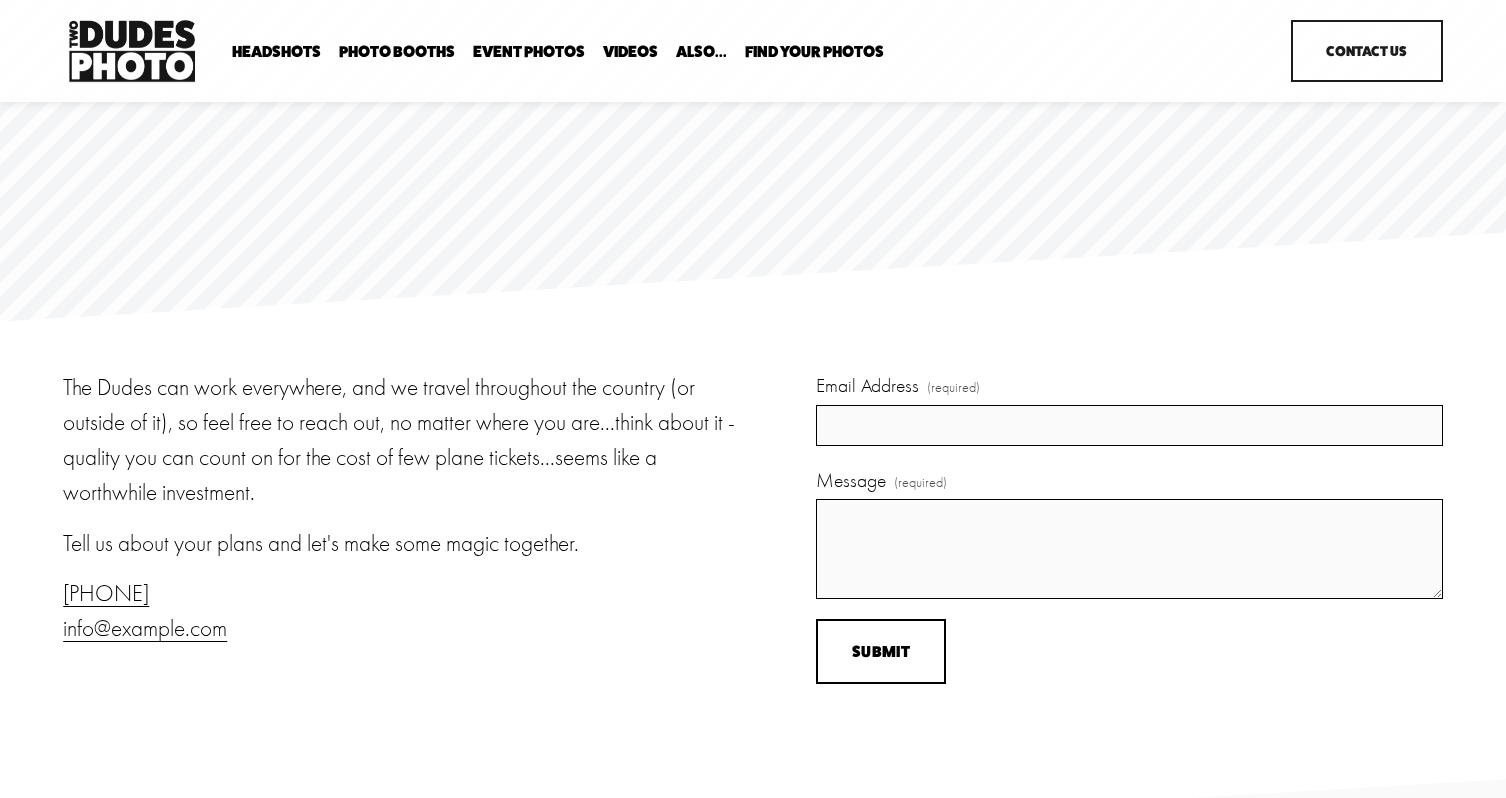 click on "Enterprise Pricing" at bounding box center (0, 0) 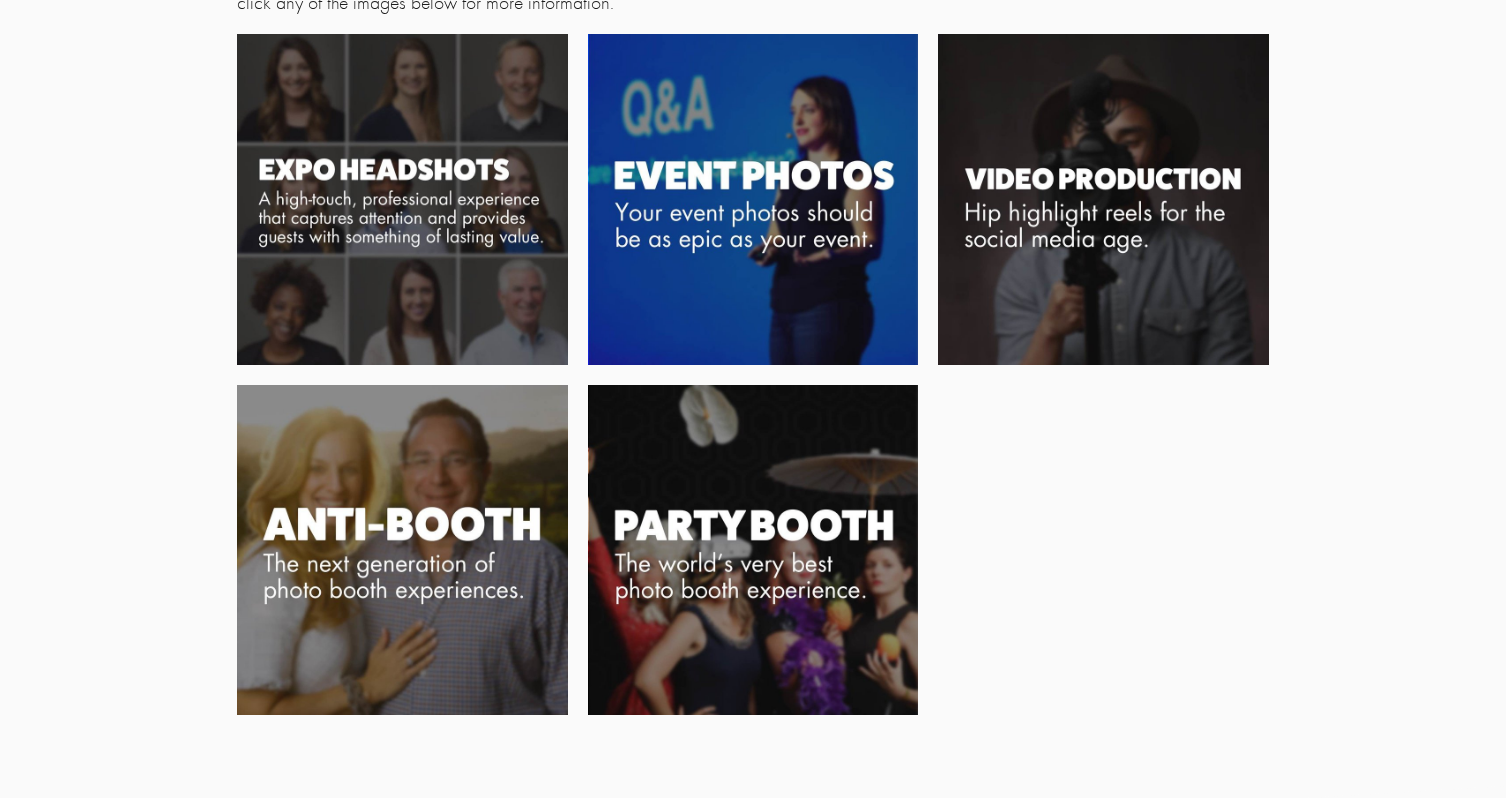 scroll, scrollTop: 1328, scrollLeft: 0, axis: vertical 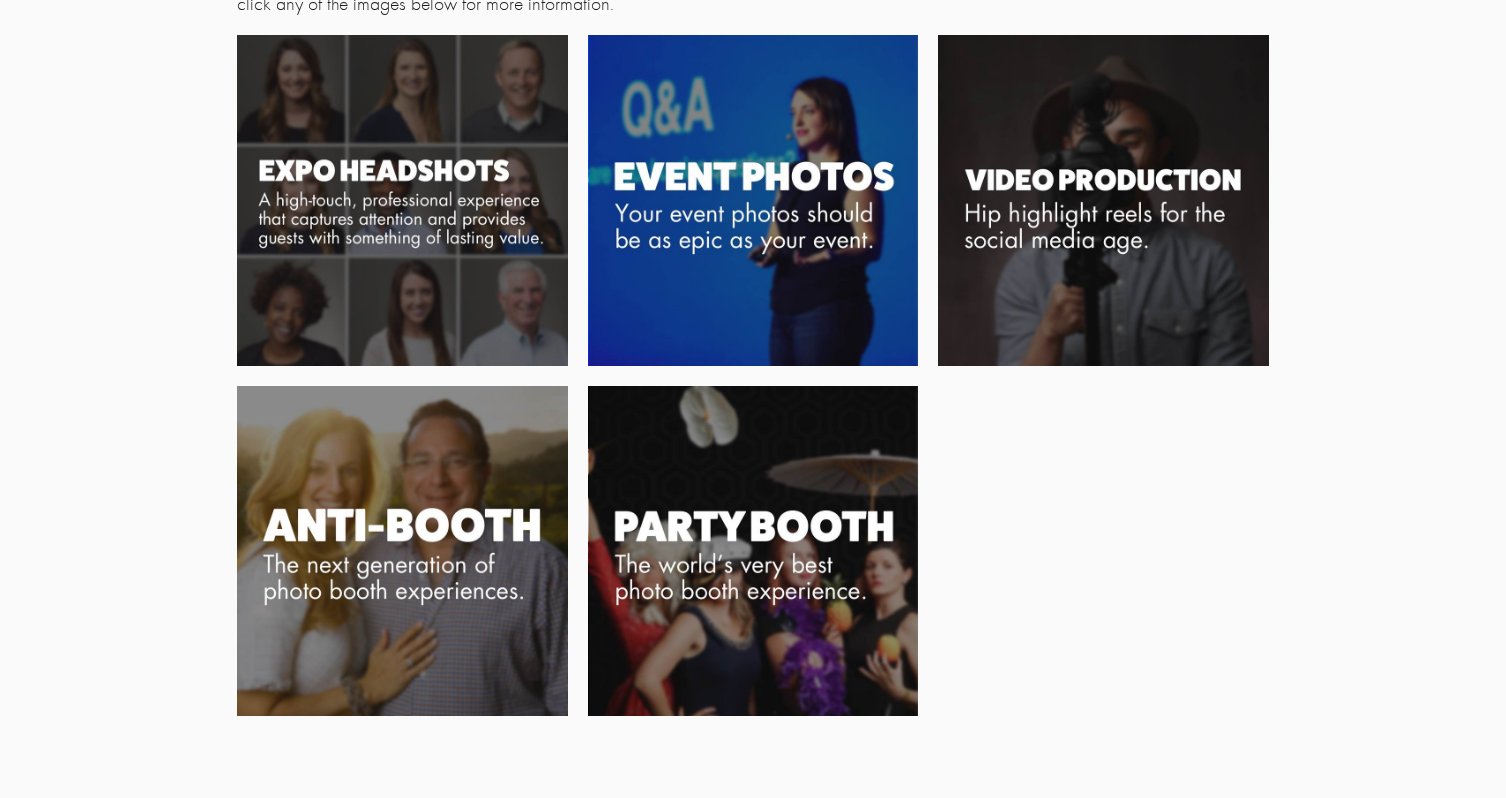 click at bounding box center (402, 551) 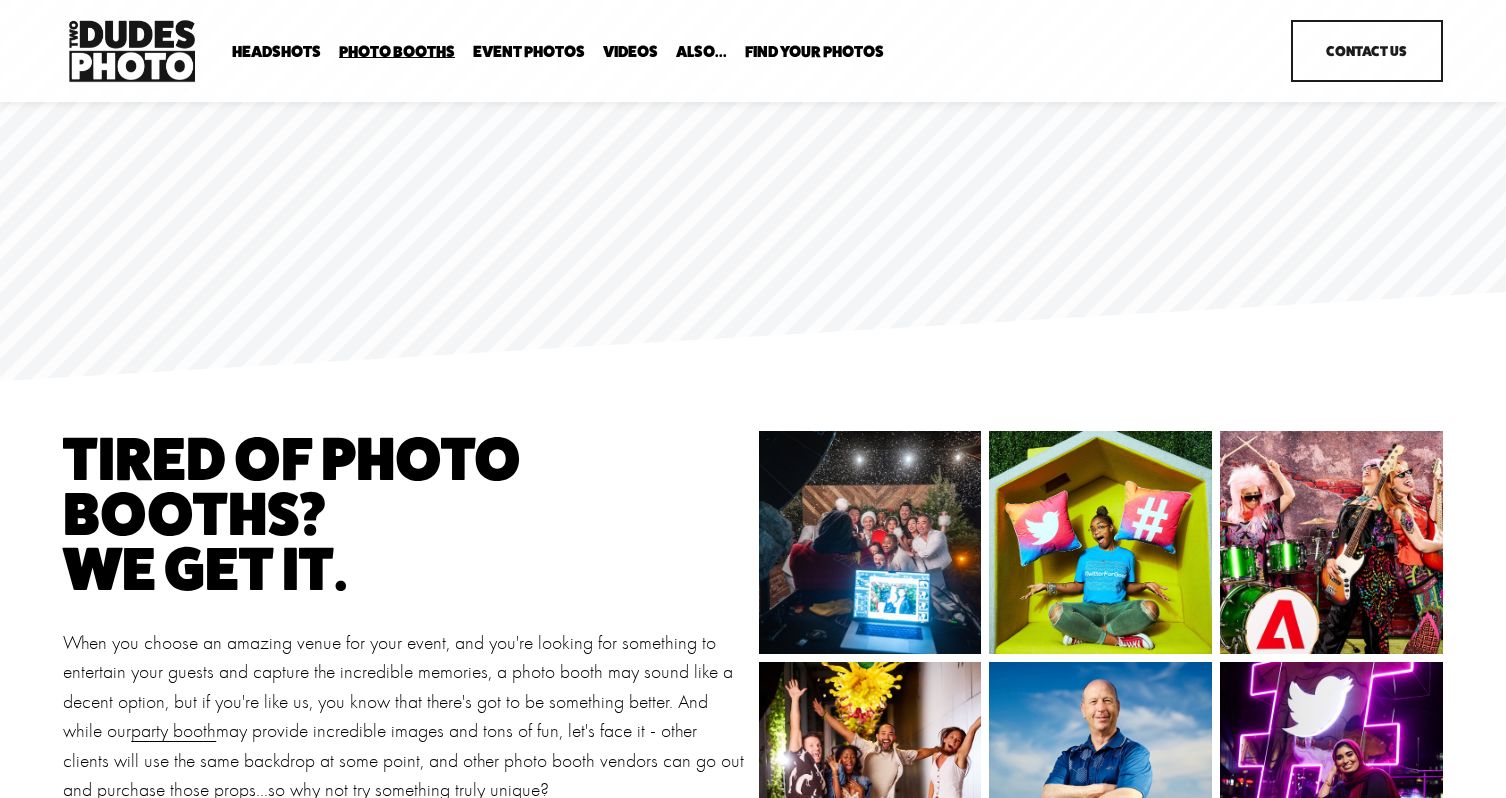scroll, scrollTop: 0, scrollLeft: 0, axis: both 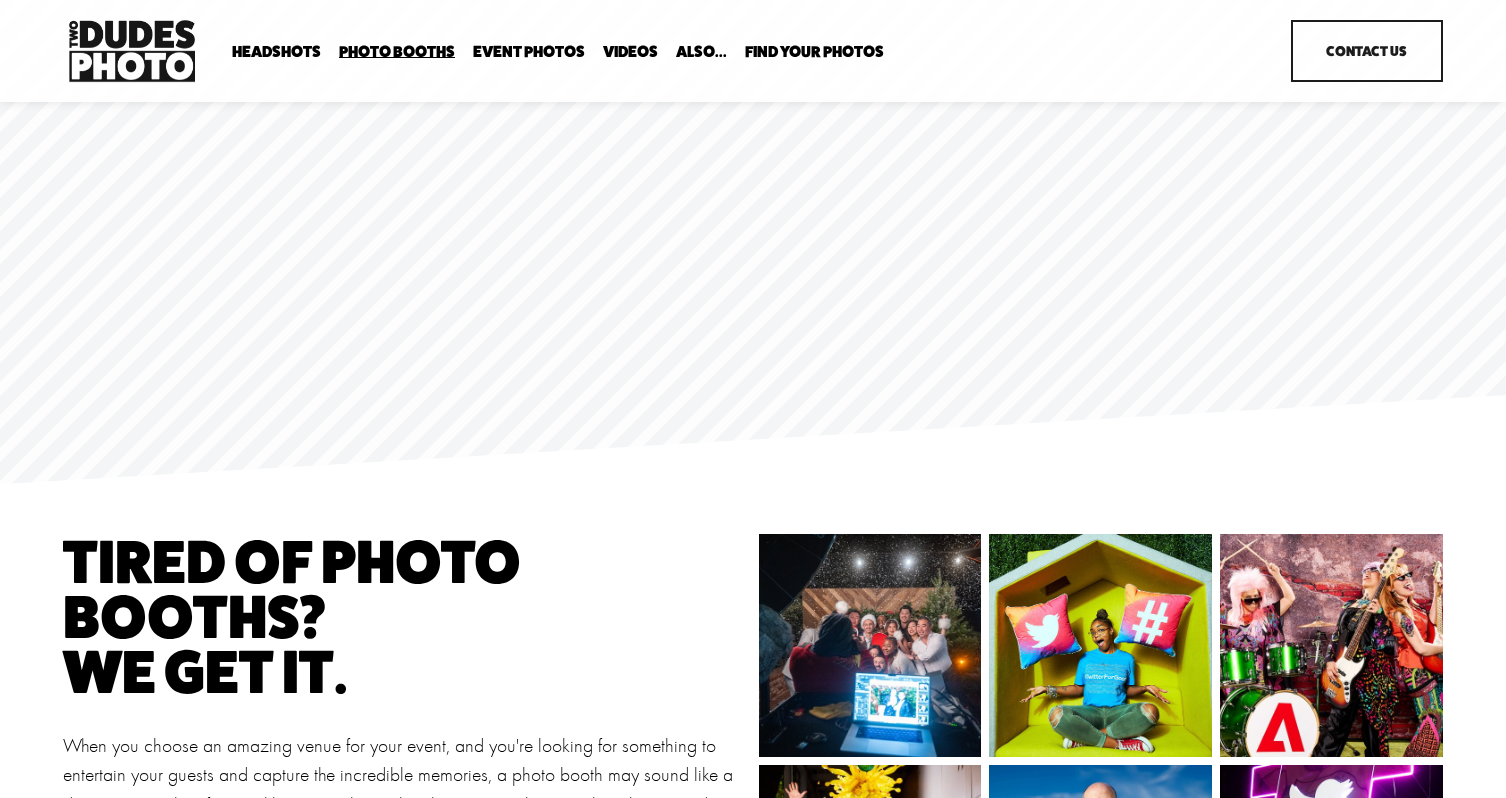 click on "Portrait Designer" at bounding box center (0, 0) 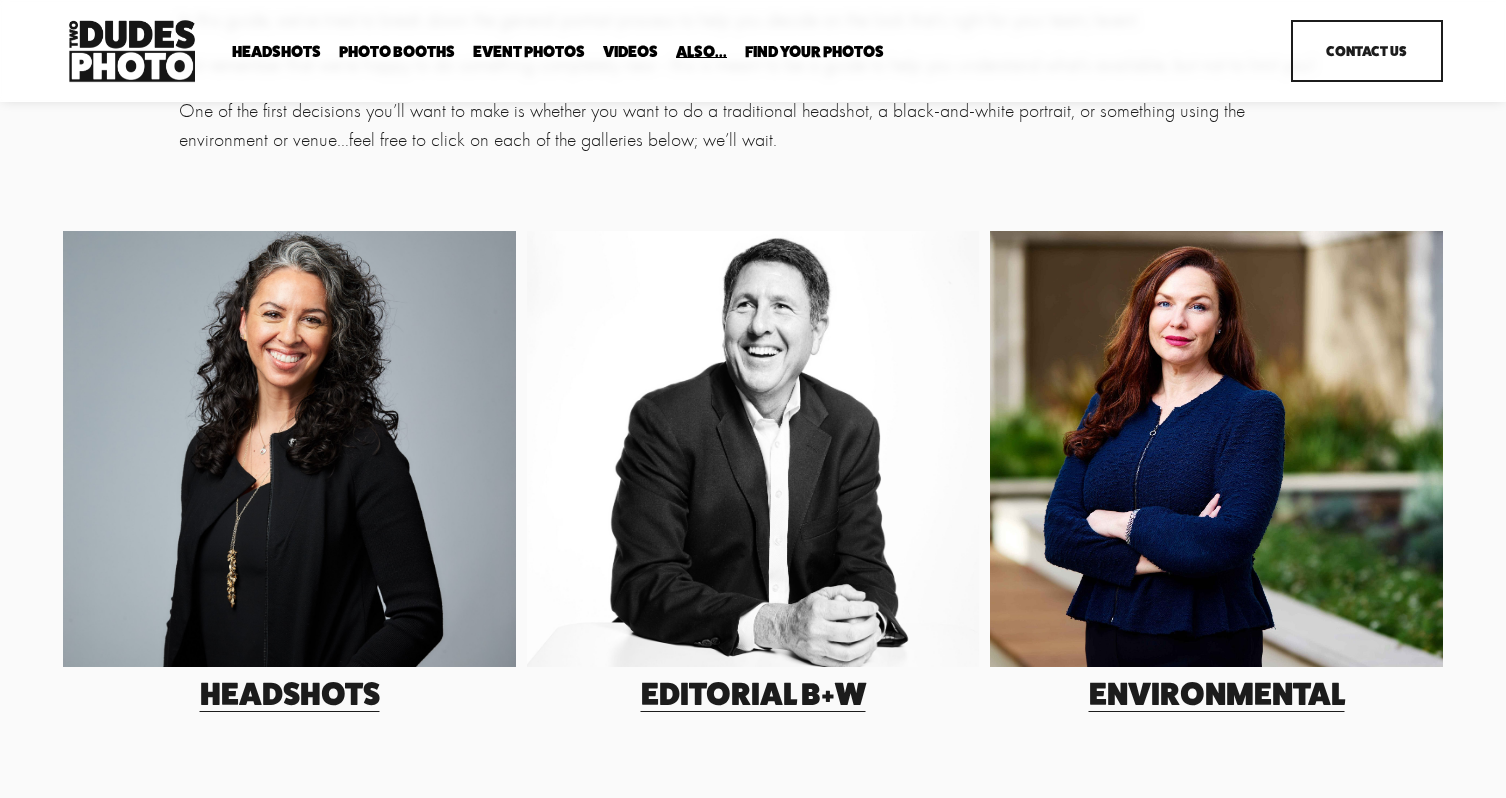 scroll, scrollTop: 387, scrollLeft: 0, axis: vertical 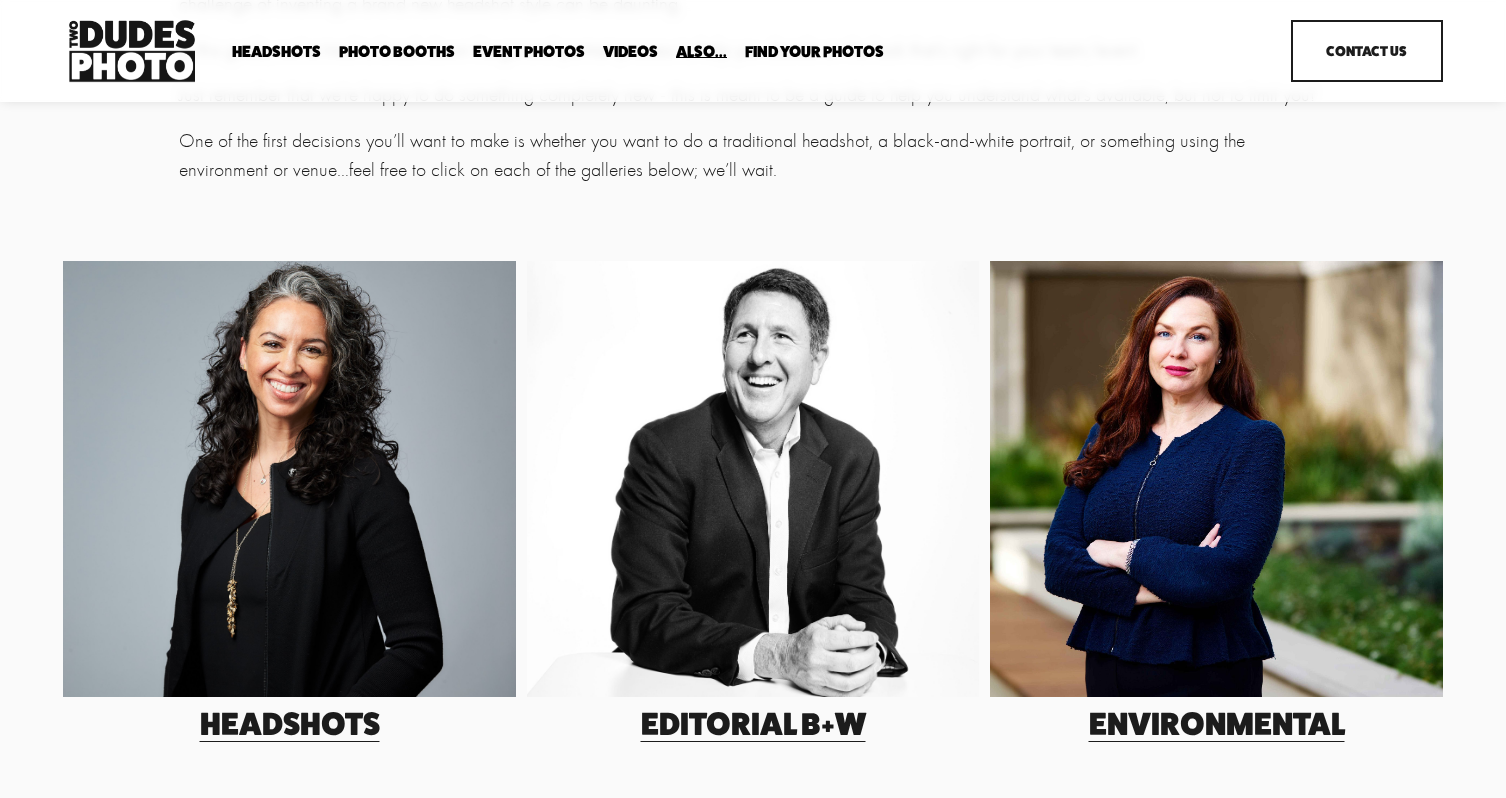 click on "Backdrop Options" at bounding box center (0, 0) 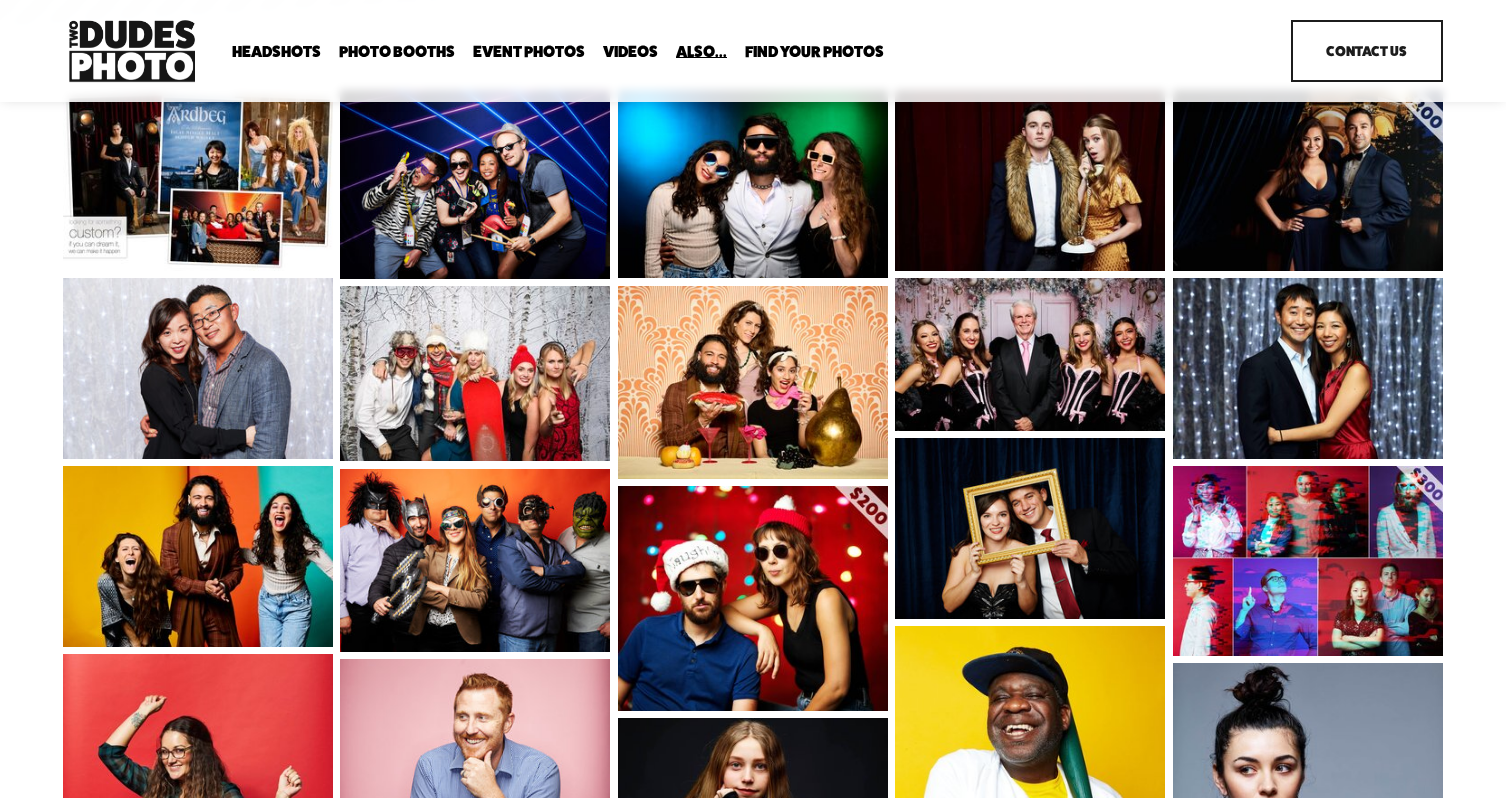 scroll, scrollTop: 0, scrollLeft: 0, axis: both 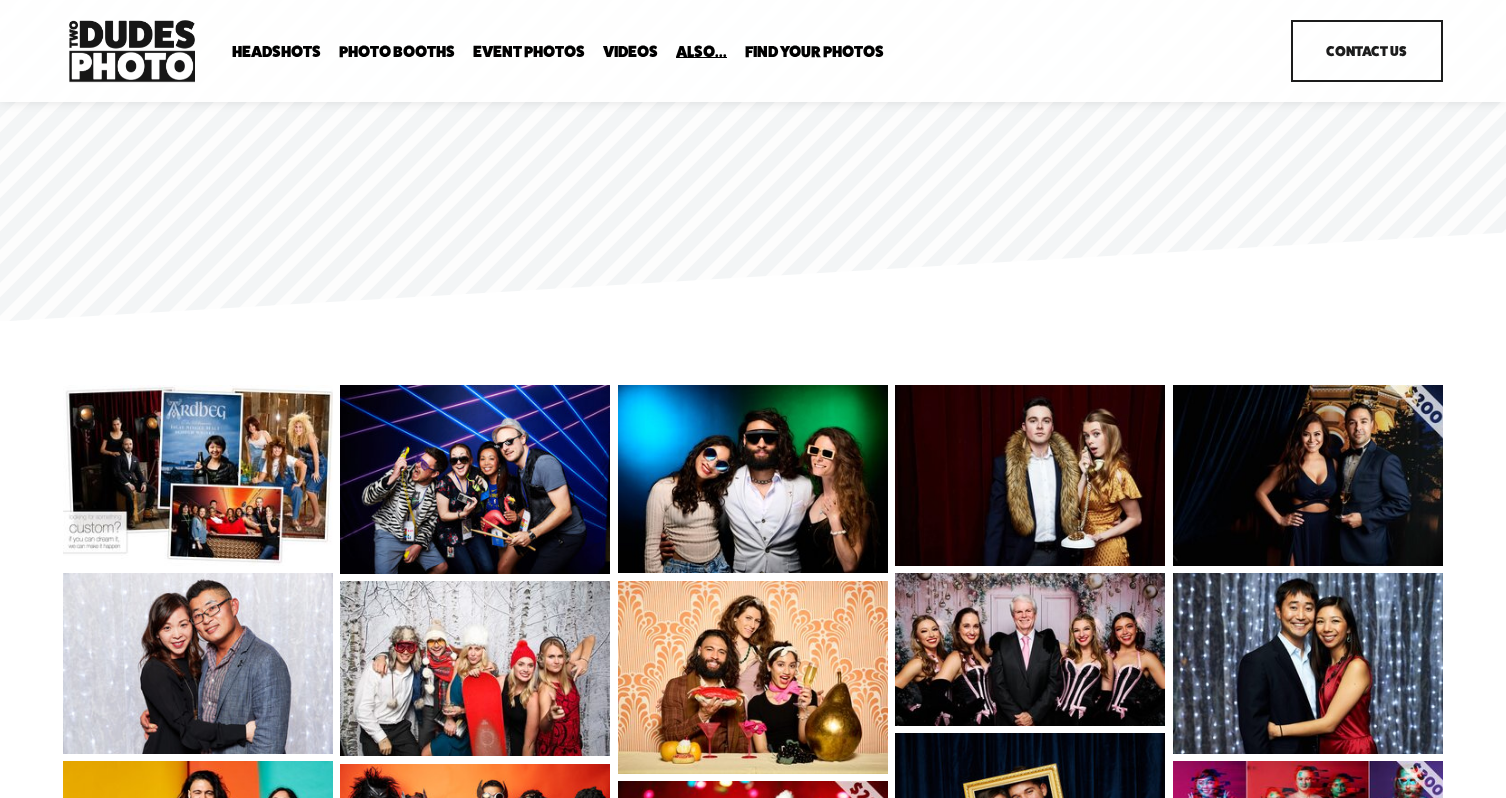 click on "Image Retouching" at bounding box center [0, 0] 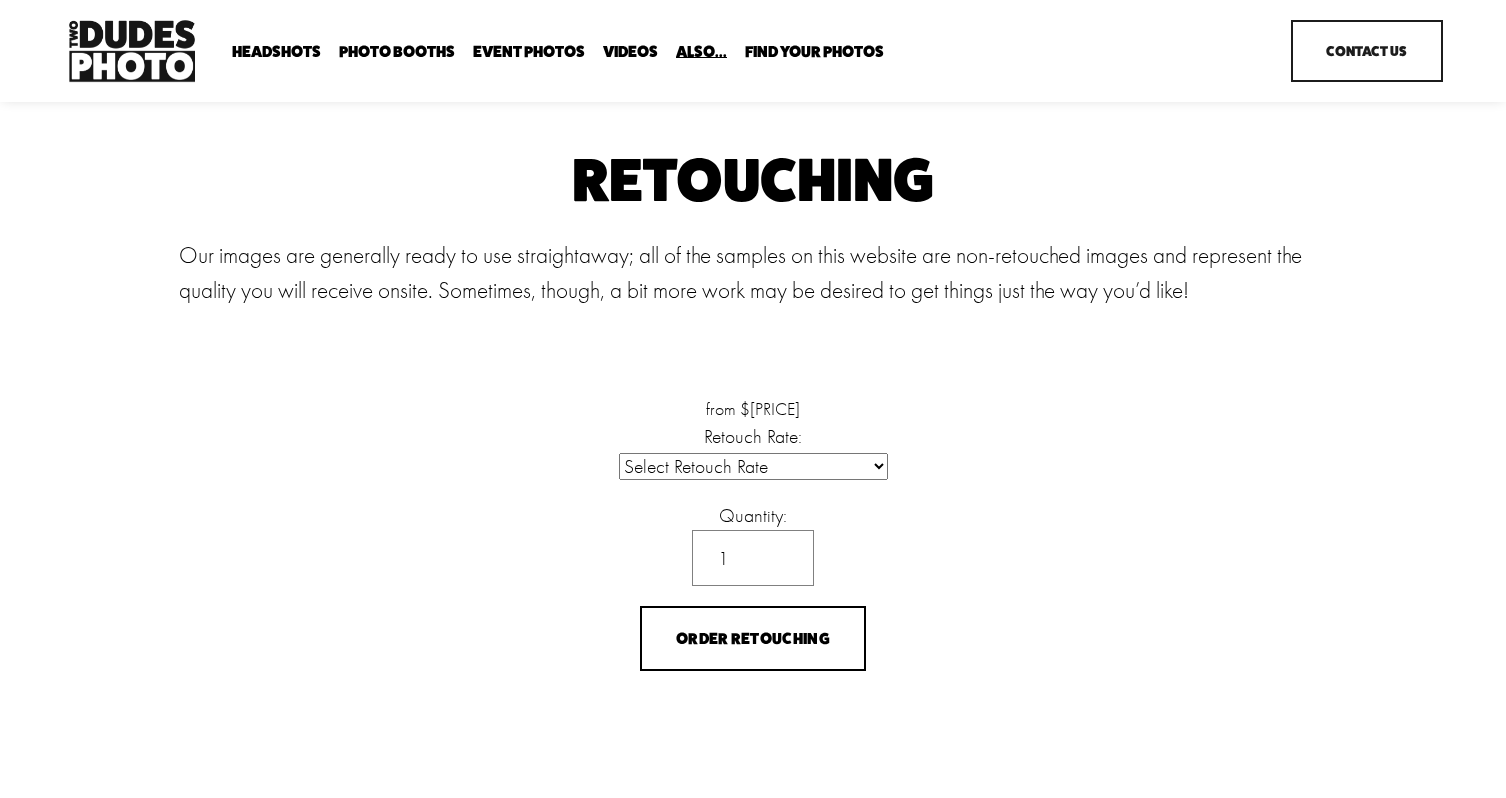 scroll, scrollTop: 0, scrollLeft: 0, axis: both 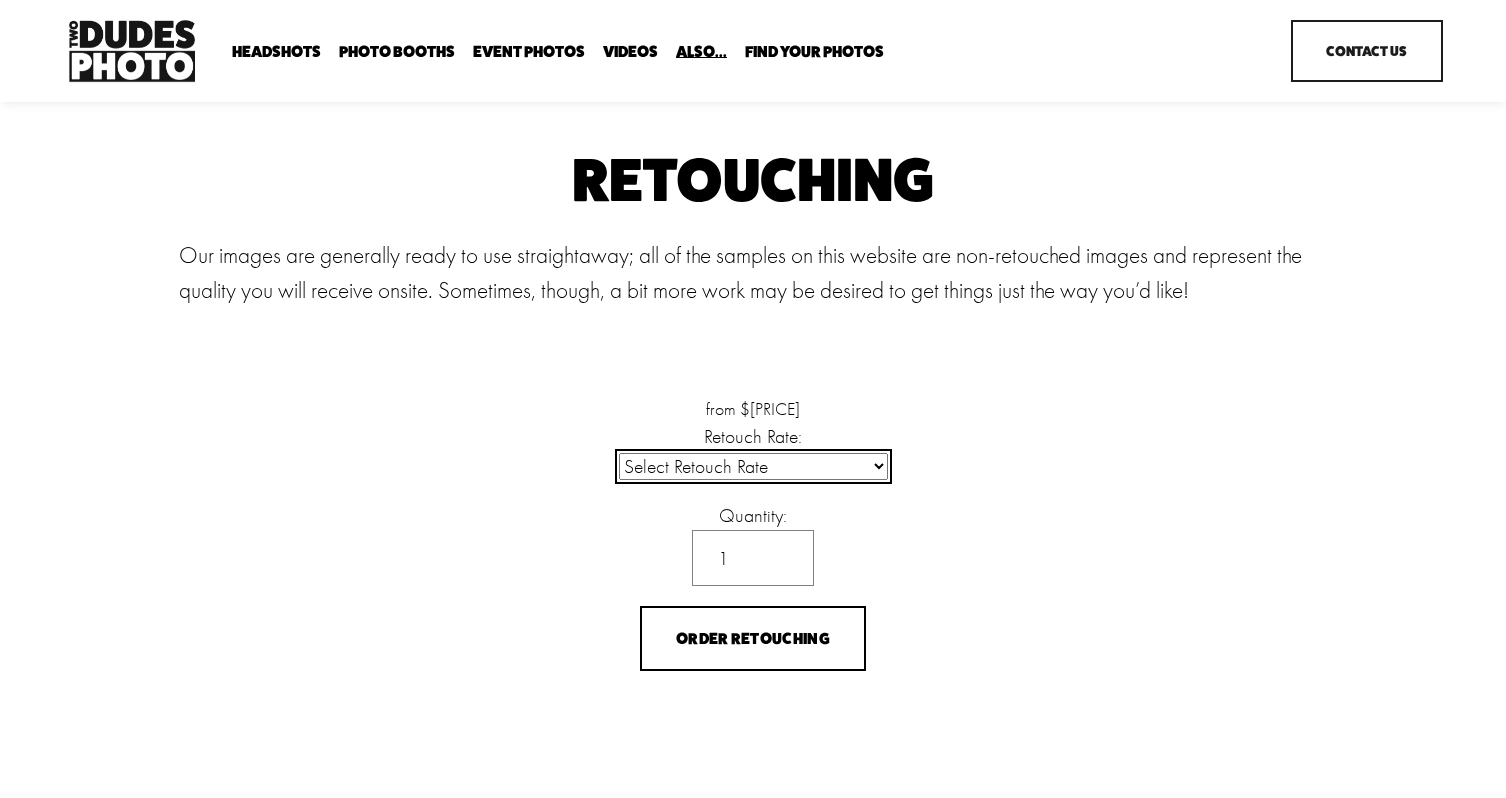 click on "Select Retouch Rate
Individual Rate ($[PRICE]/image) [NUMBER] Images ($[PRICE]) 8 Images ($[PRICE])" 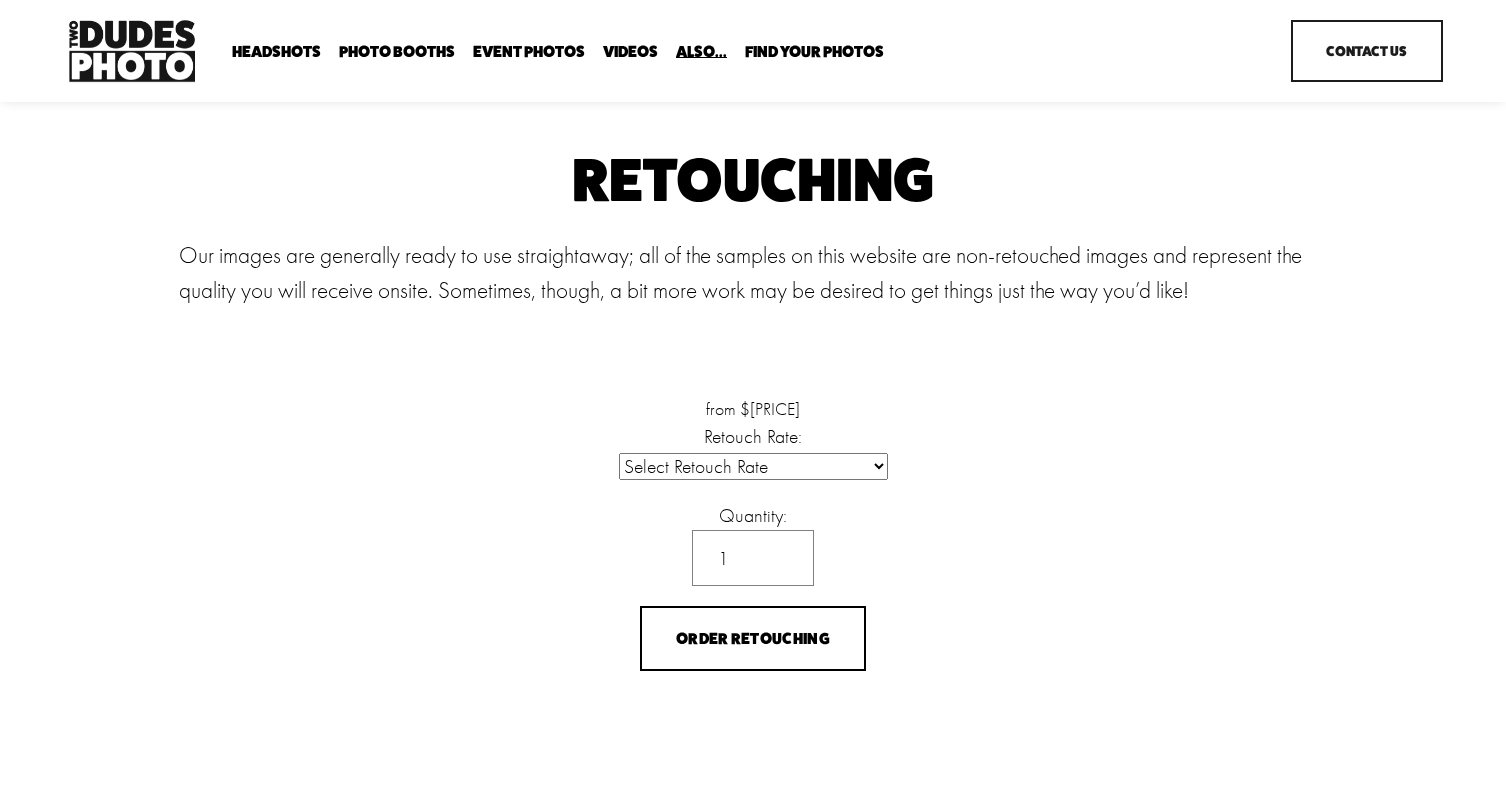 click on "Photo Booths" at bounding box center [397, 52] 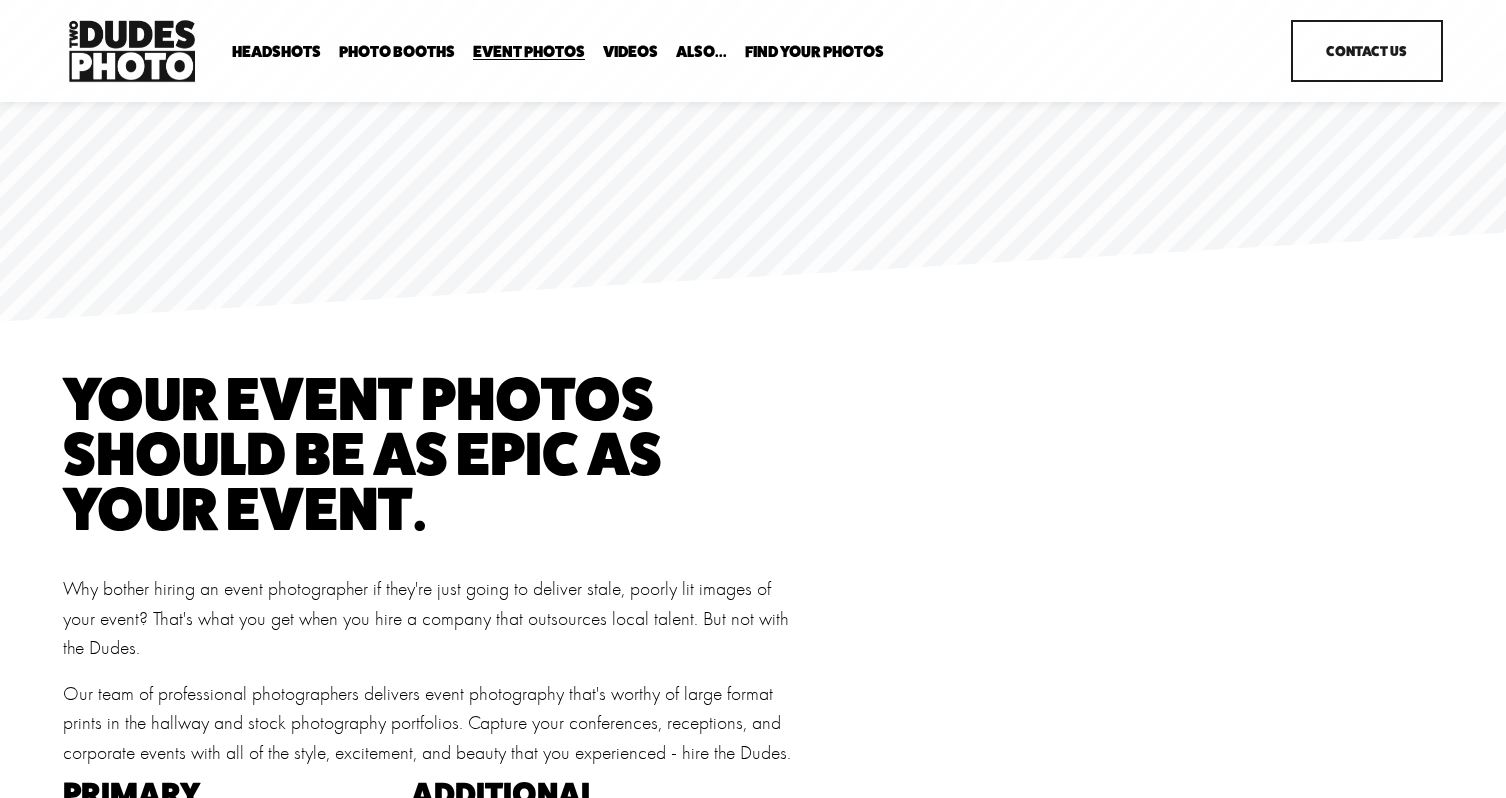 scroll, scrollTop: 0, scrollLeft: 0, axis: both 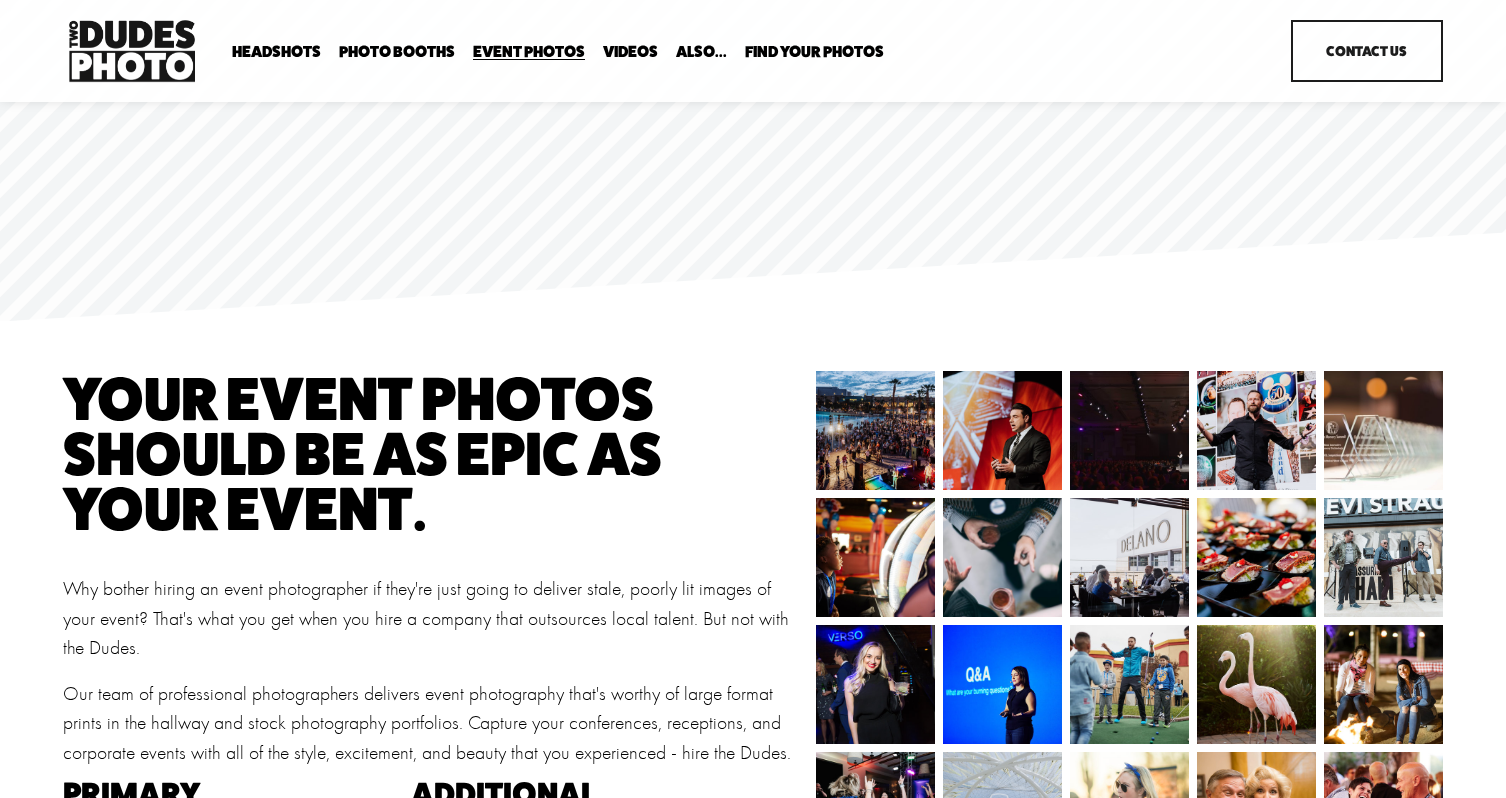 drag, startPoint x: 0, startPoint y: 0, endPoint x: 509, endPoint y: 52, distance: 511.6493 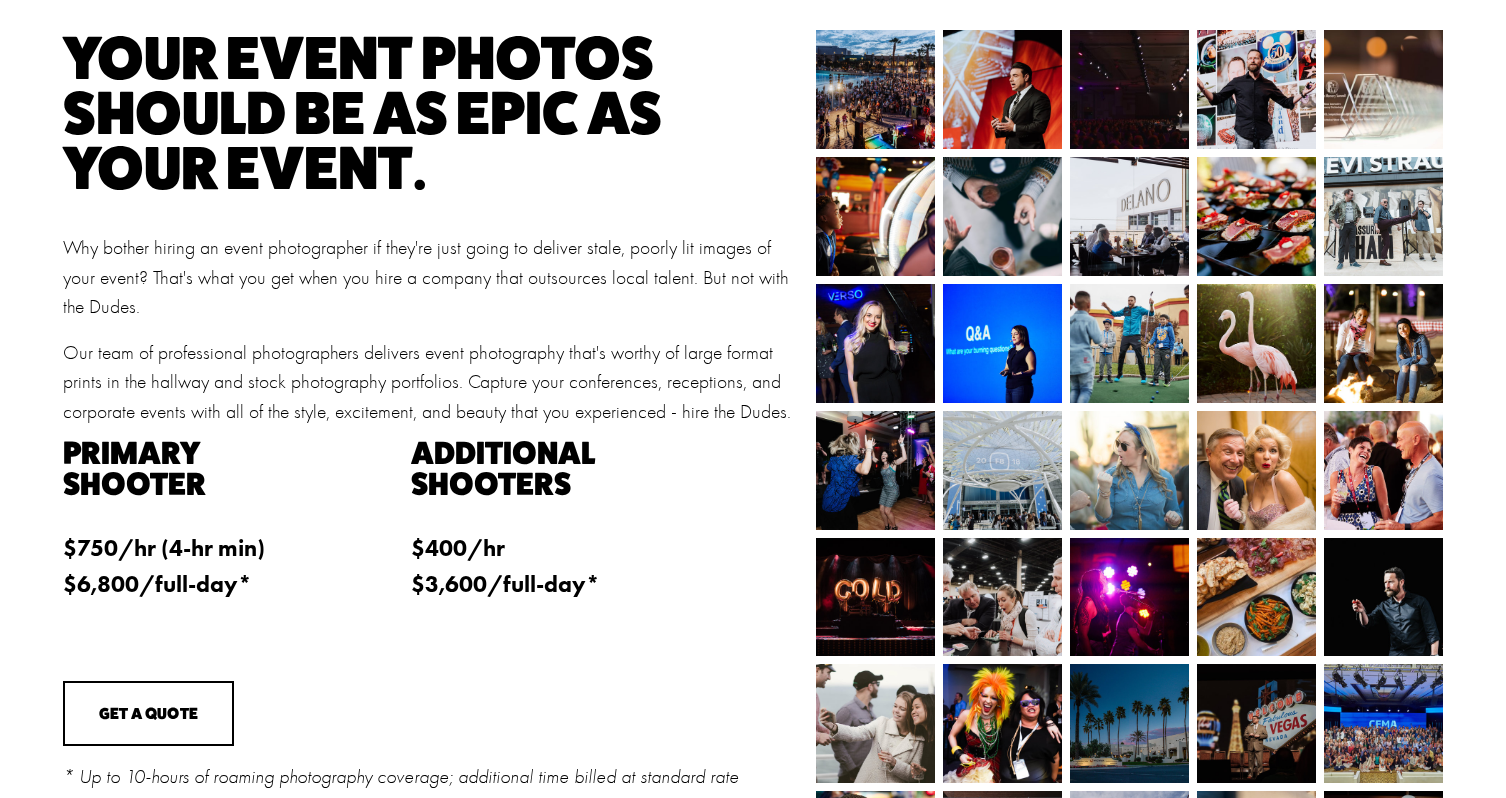scroll, scrollTop: 355, scrollLeft: 0, axis: vertical 